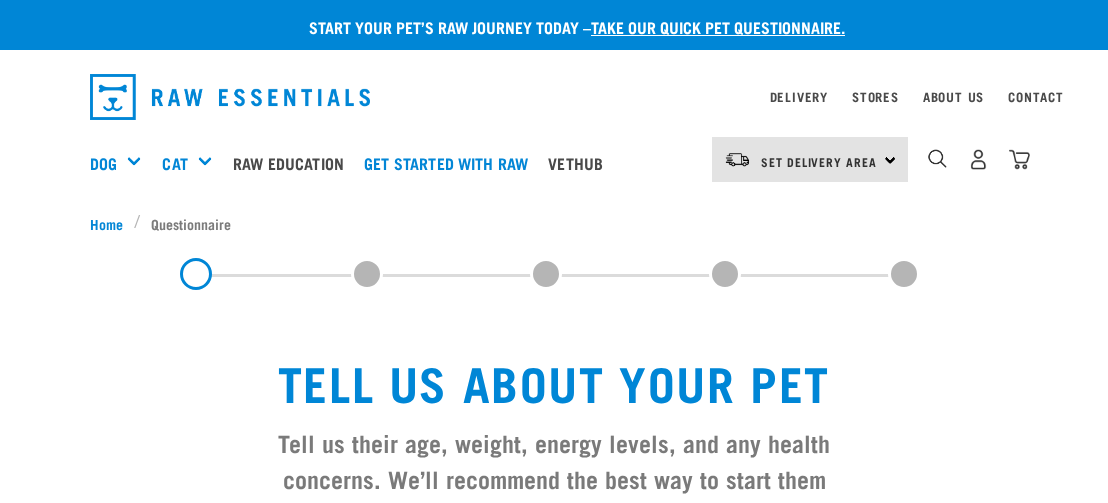 scroll, scrollTop: 0, scrollLeft: 0, axis: both 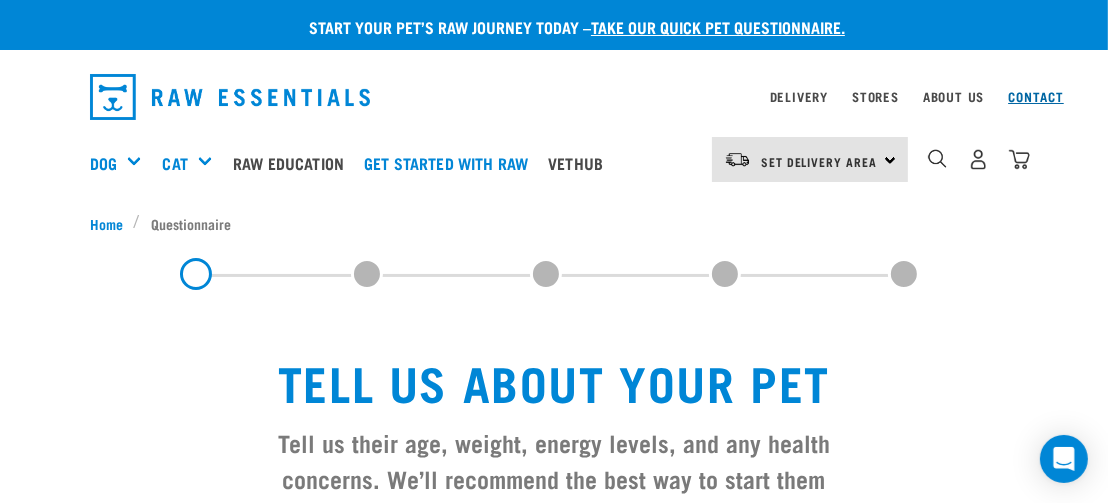 click on "Contact" at bounding box center (1036, 96) 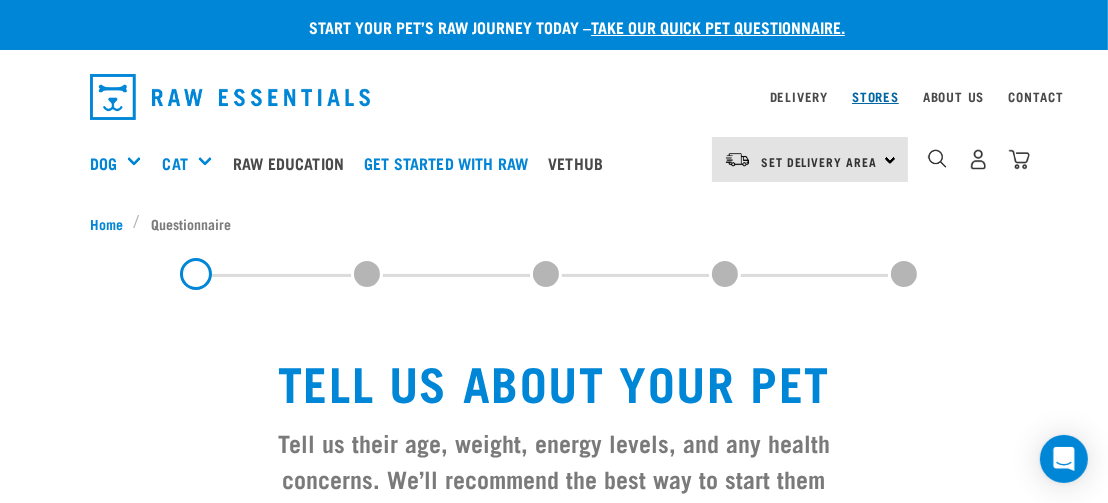 click on "Stores" at bounding box center (875, 96) 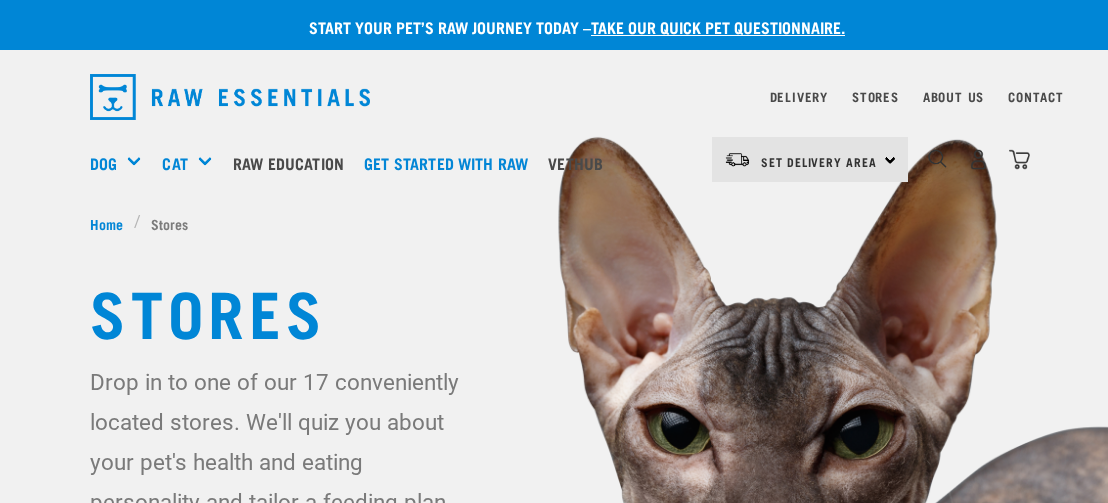 scroll, scrollTop: 74, scrollLeft: 0, axis: vertical 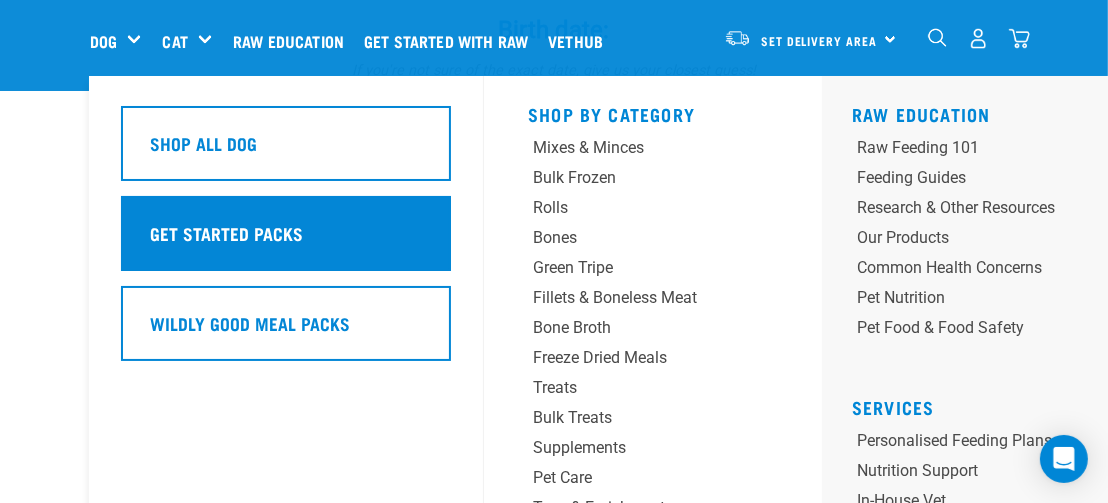 click on "Get Started Packs" at bounding box center [226, 233] 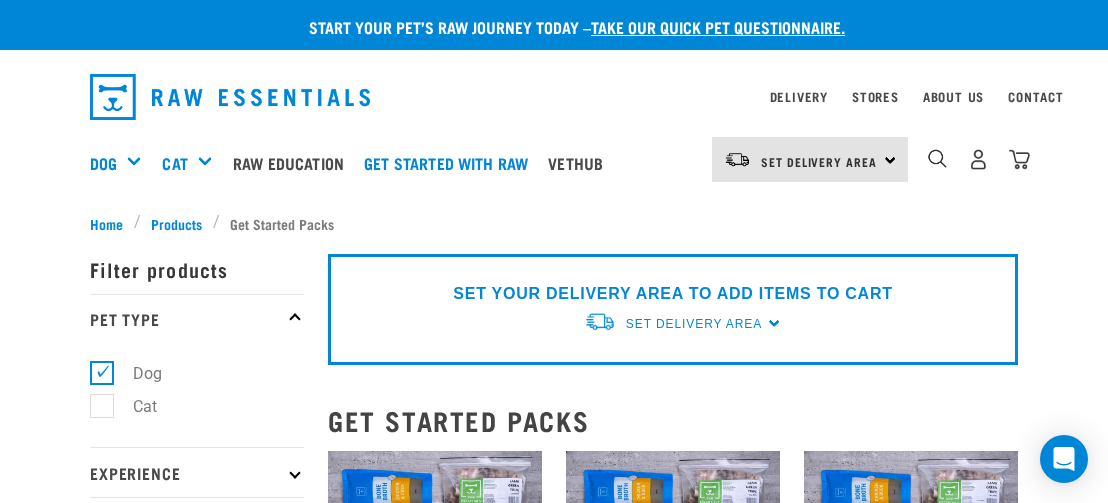 scroll, scrollTop: 0, scrollLeft: 0, axis: both 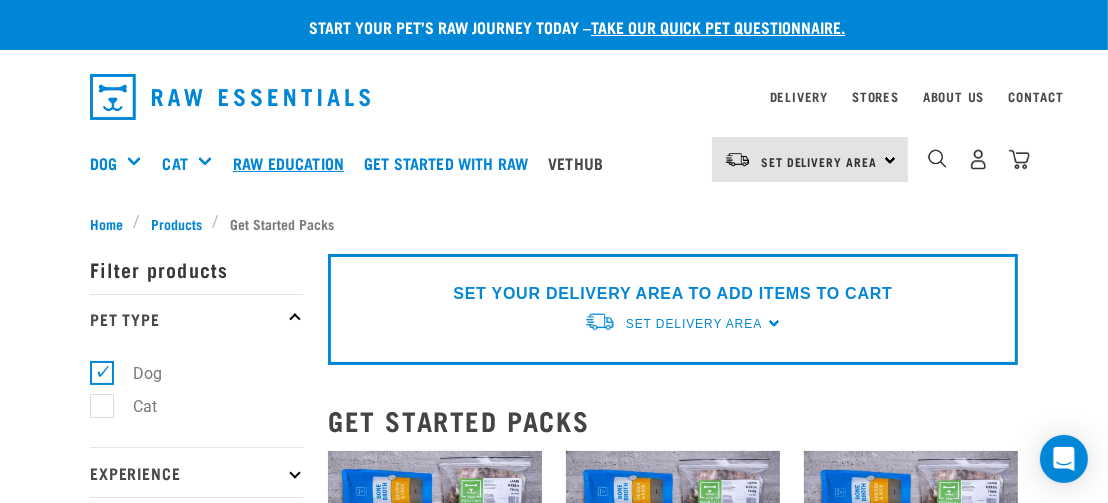 click on "Raw Education" at bounding box center [293, 163] 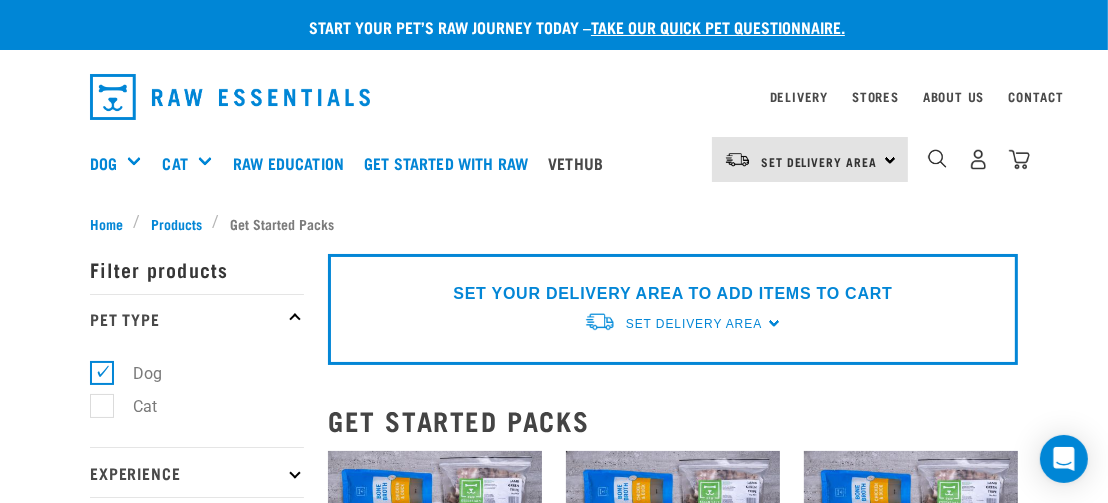 scroll, scrollTop: 62, scrollLeft: 0, axis: vertical 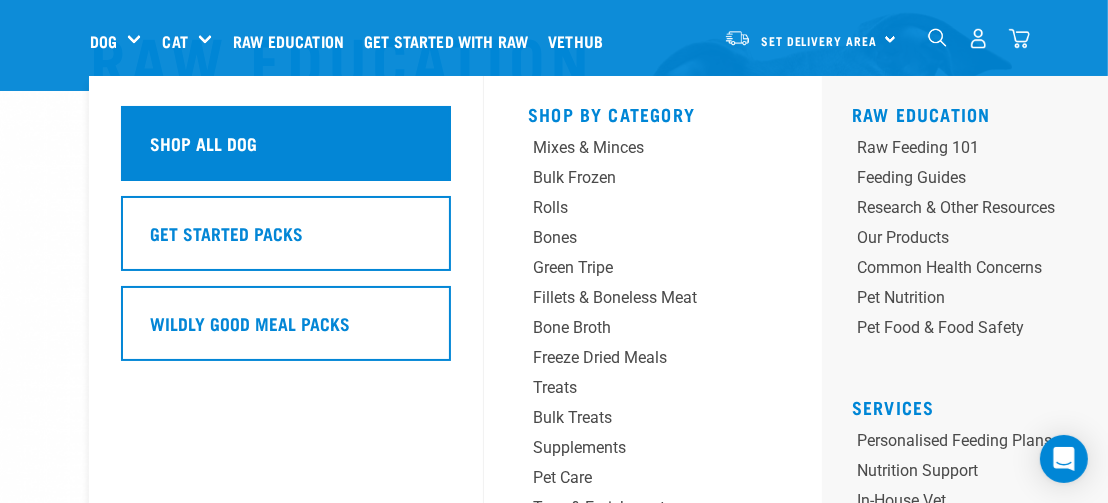 click on "Shop All Dog" at bounding box center (203, 143) 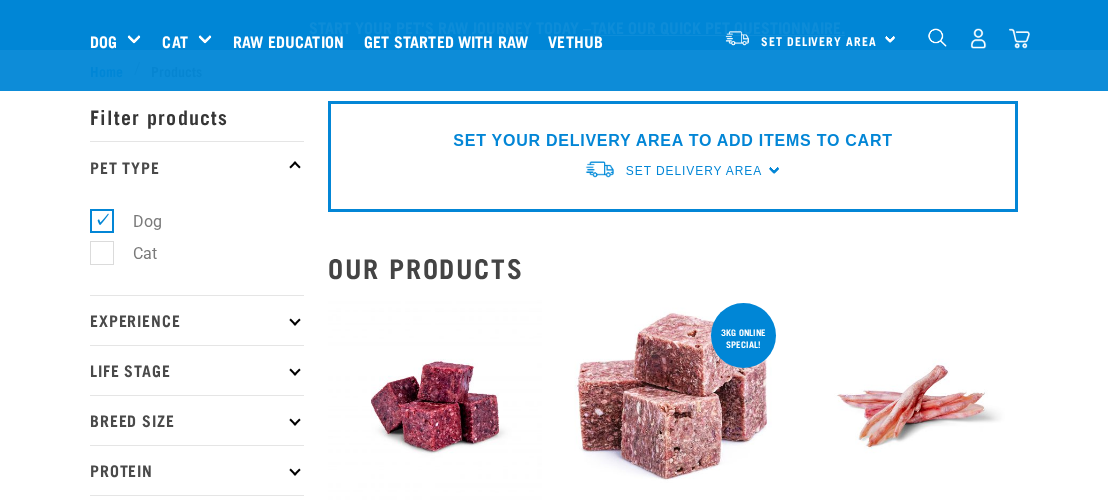 scroll, scrollTop: 300, scrollLeft: 0, axis: vertical 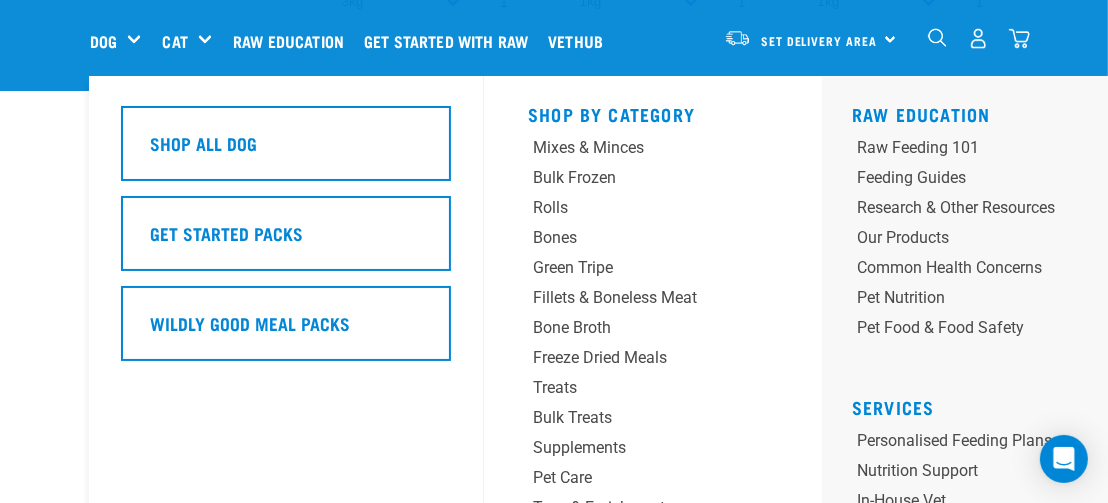 click on "Dog" at bounding box center [123, 41] 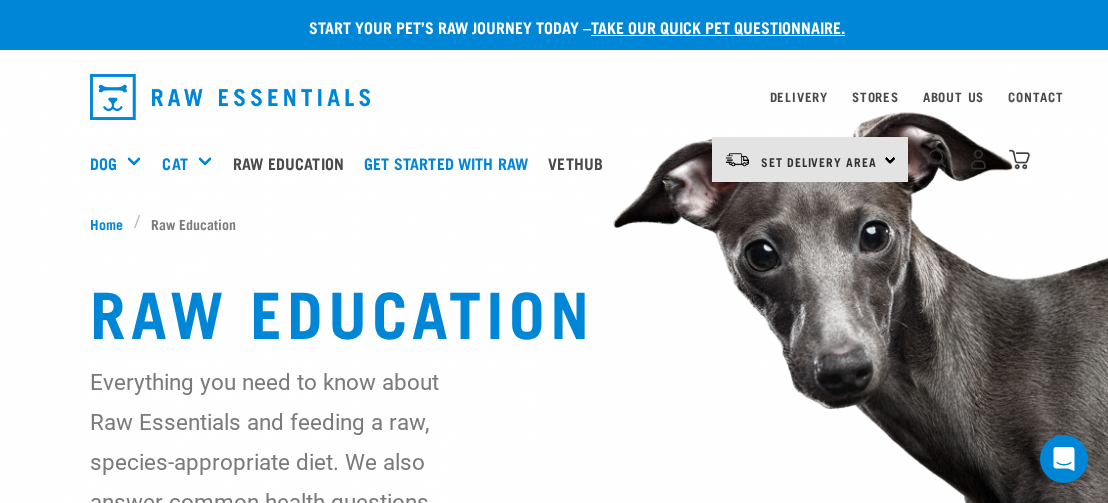 scroll, scrollTop: 100, scrollLeft: 0, axis: vertical 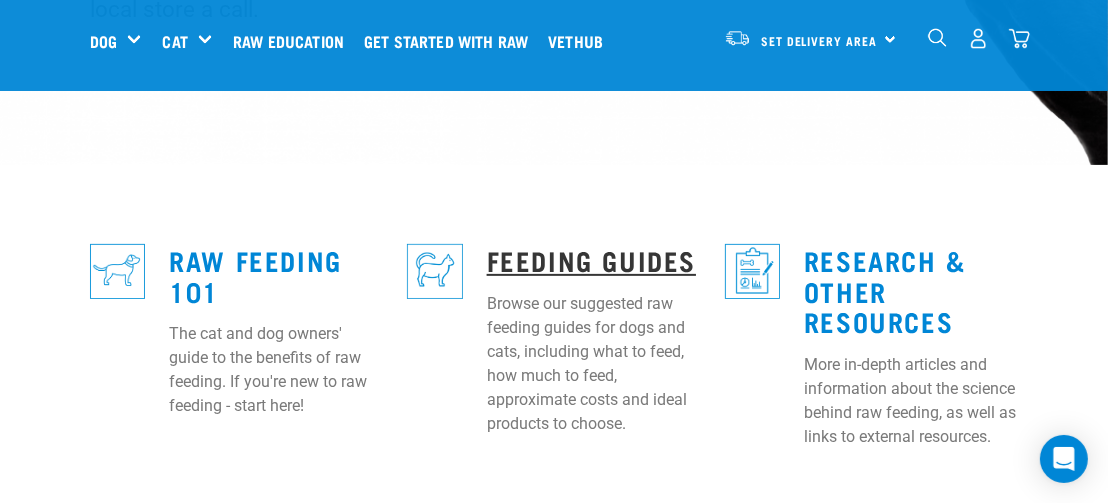 click on "Feeding Guides" at bounding box center [591, 259] 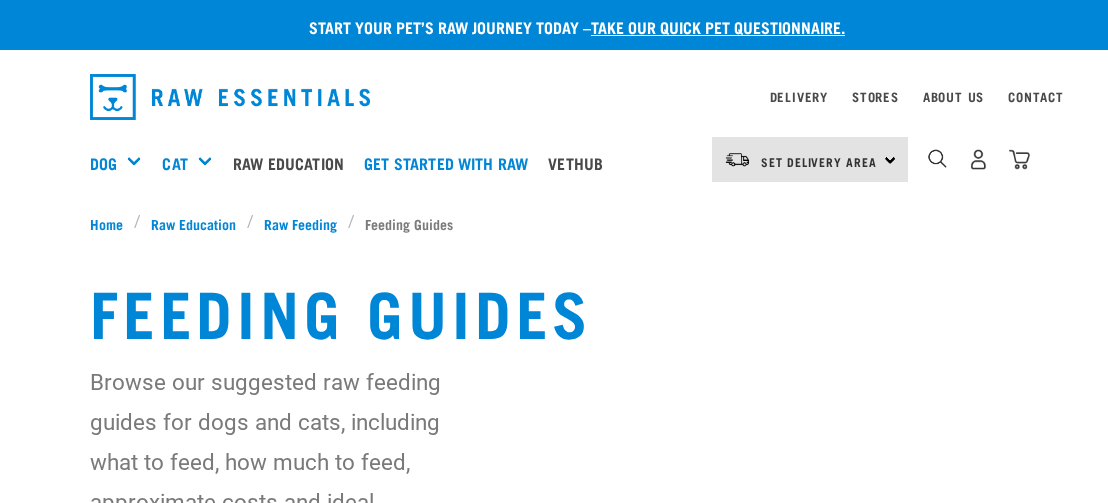 scroll, scrollTop: 0, scrollLeft: 0, axis: both 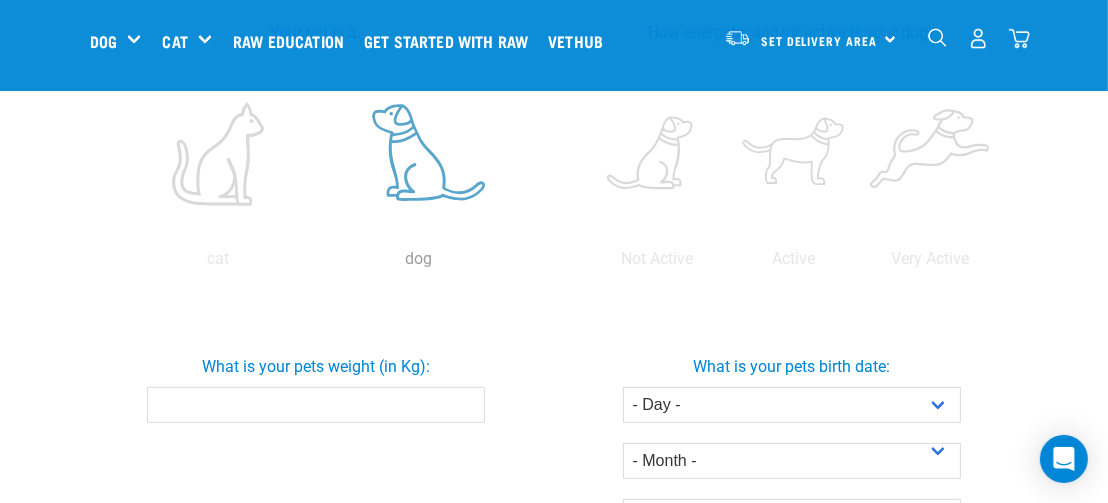 click at bounding box center (418, 154) 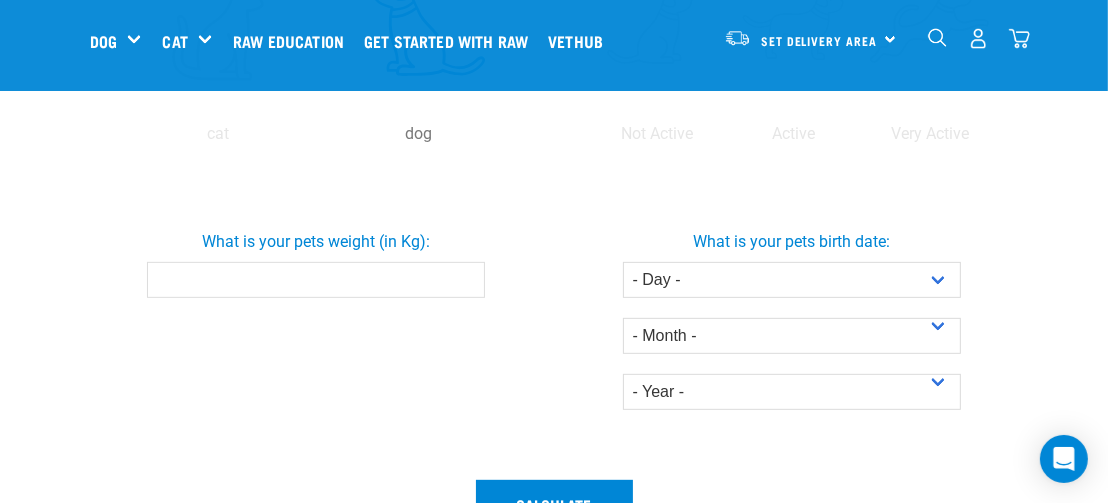 scroll, scrollTop: 700, scrollLeft: 0, axis: vertical 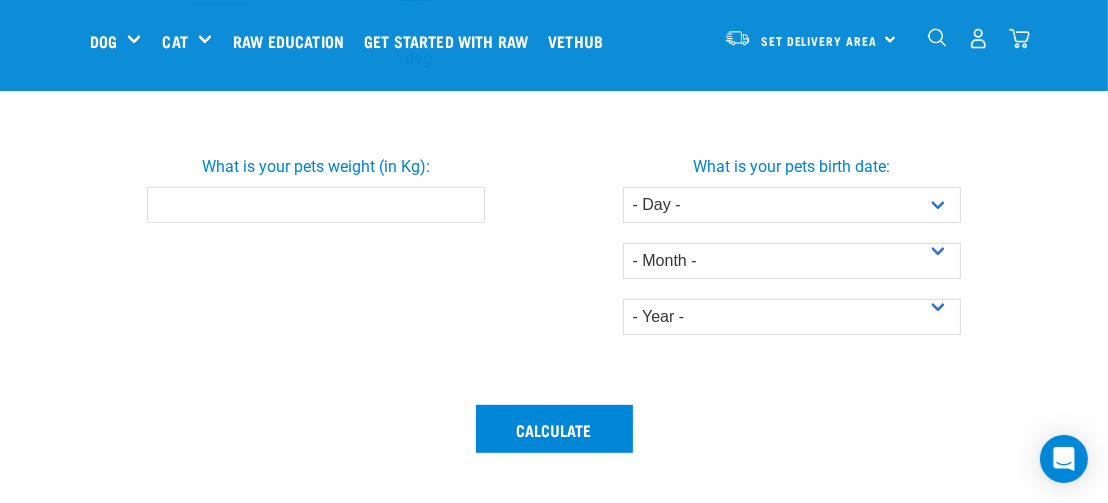 drag, startPoint x: 404, startPoint y: 205, endPoint x: 415, endPoint y: 207, distance: 11.18034 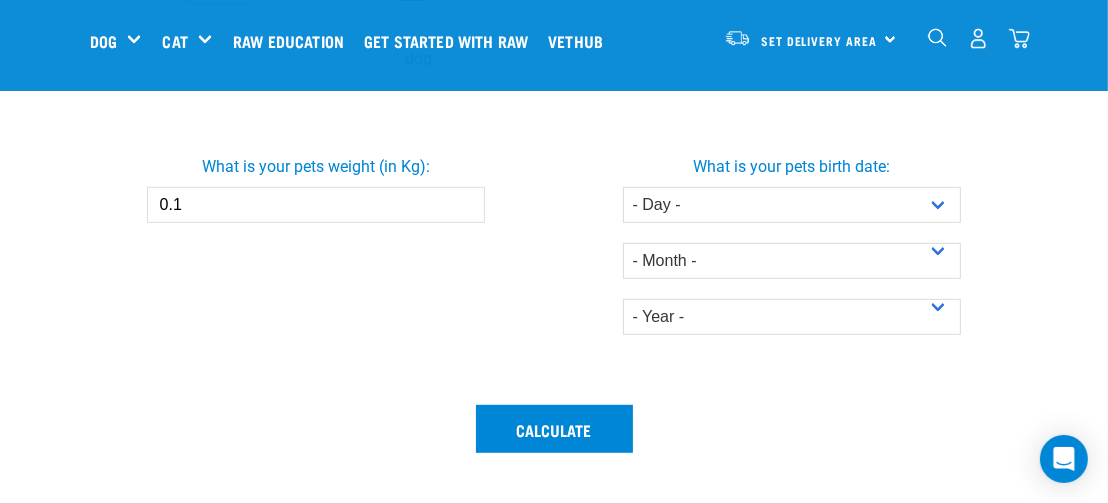 click on "0.1" at bounding box center (316, 205) 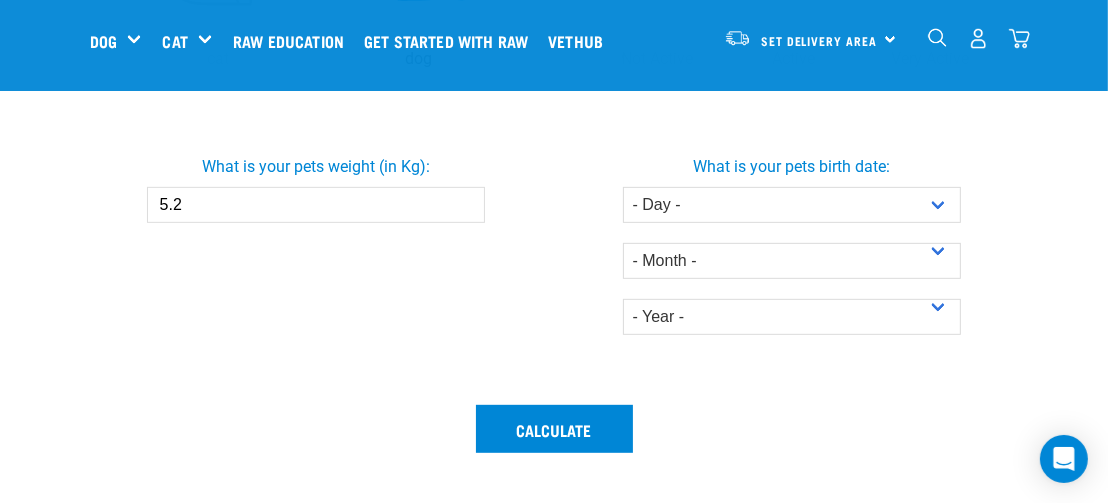 click on "5.2" at bounding box center [316, 205] 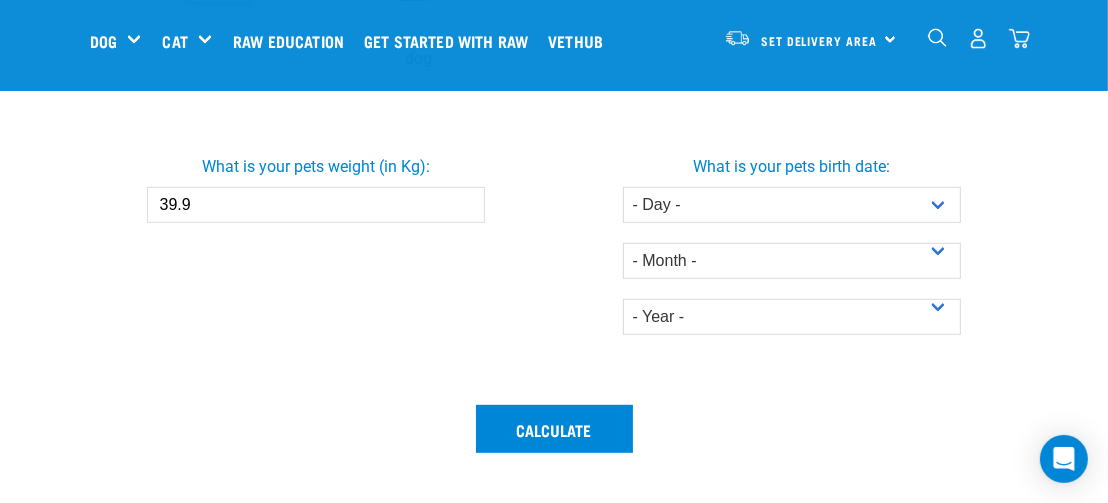 click on "39.9" at bounding box center [316, 205] 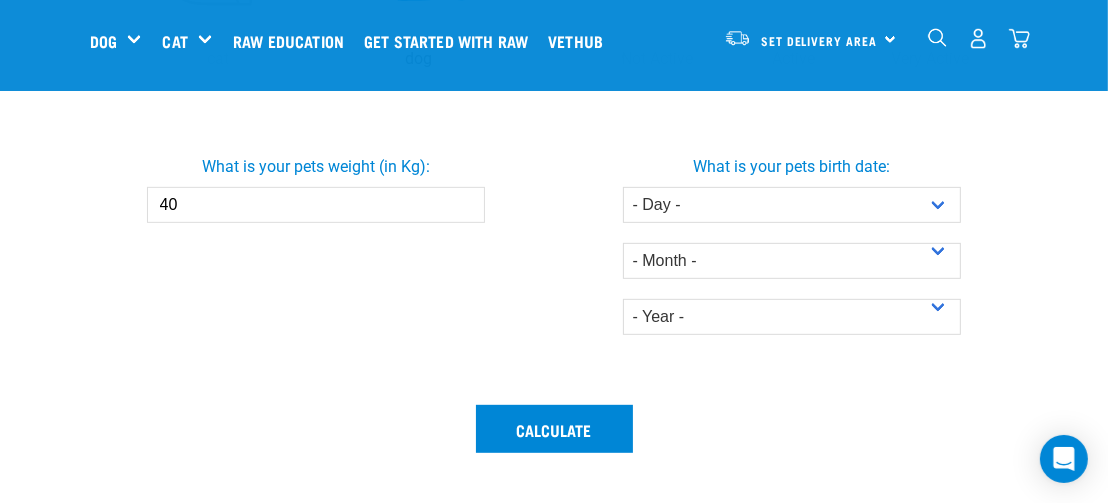 type on "40" 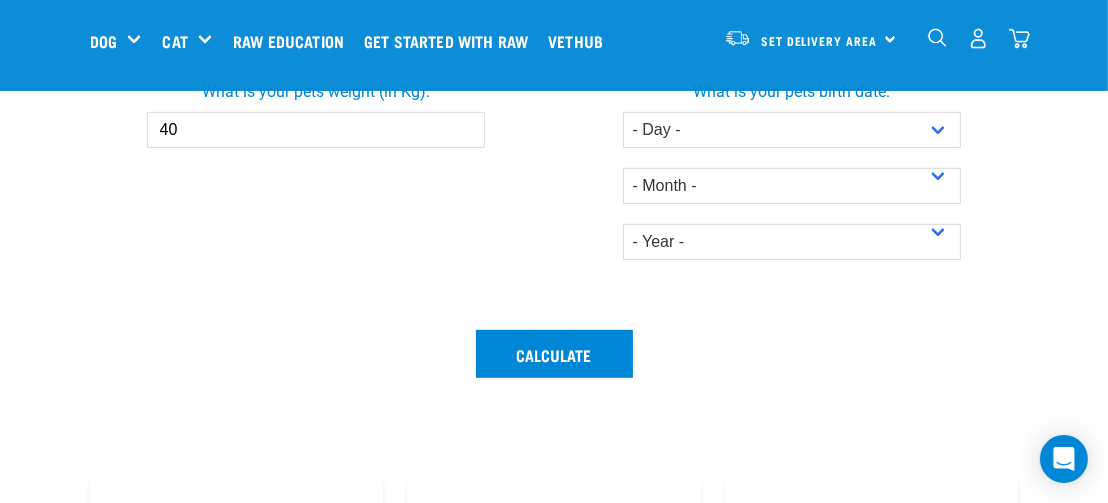 scroll, scrollTop: 800, scrollLeft: 0, axis: vertical 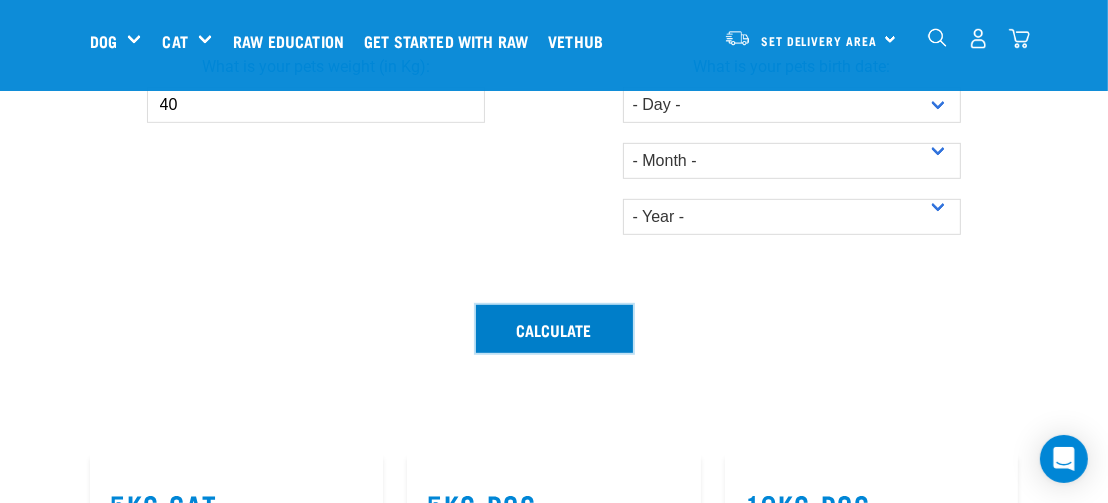 click on "Calculate" at bounding box center [554, 329] 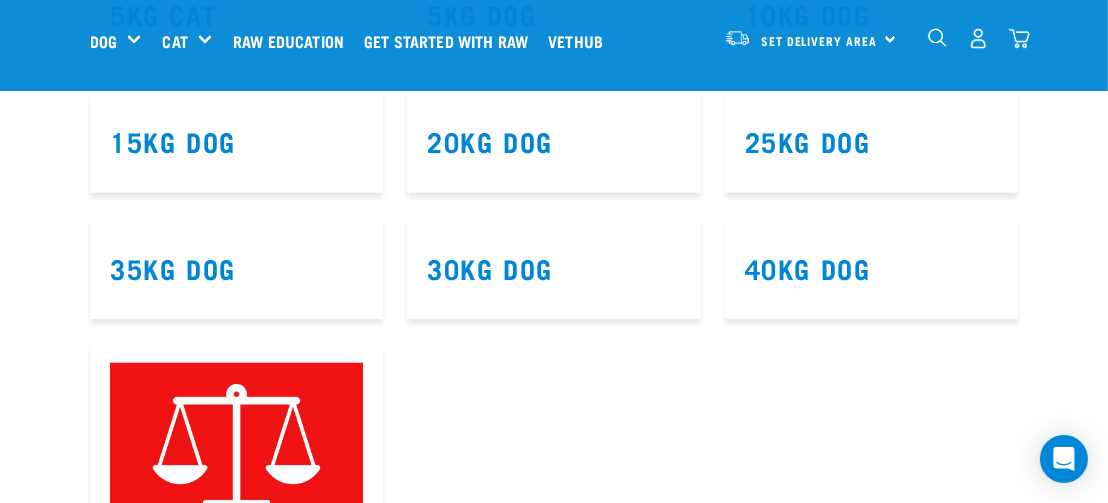 scroll, scrollTop: 1300, scrollLeft: 0, axis: vertical 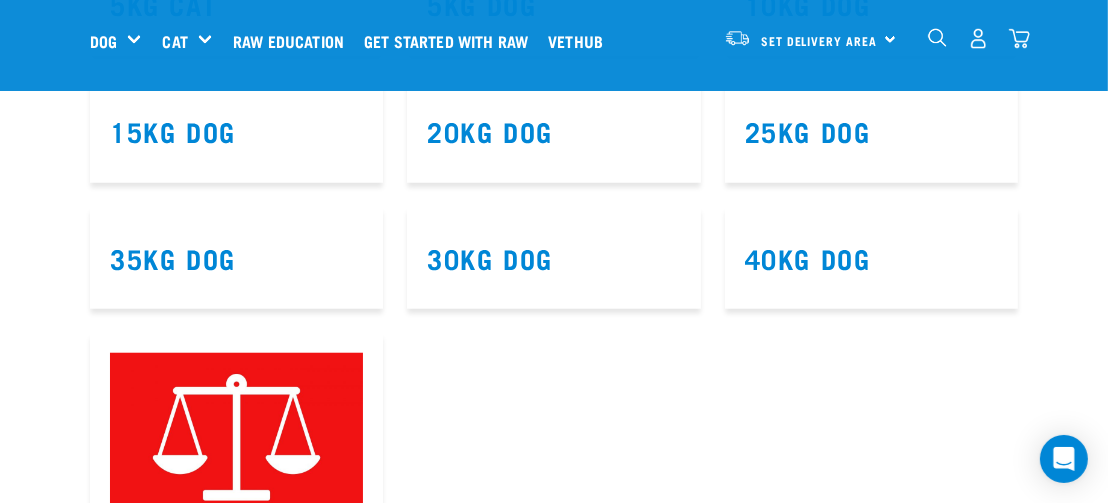 click on "40kg Dog" at bounding box center (871, 258) 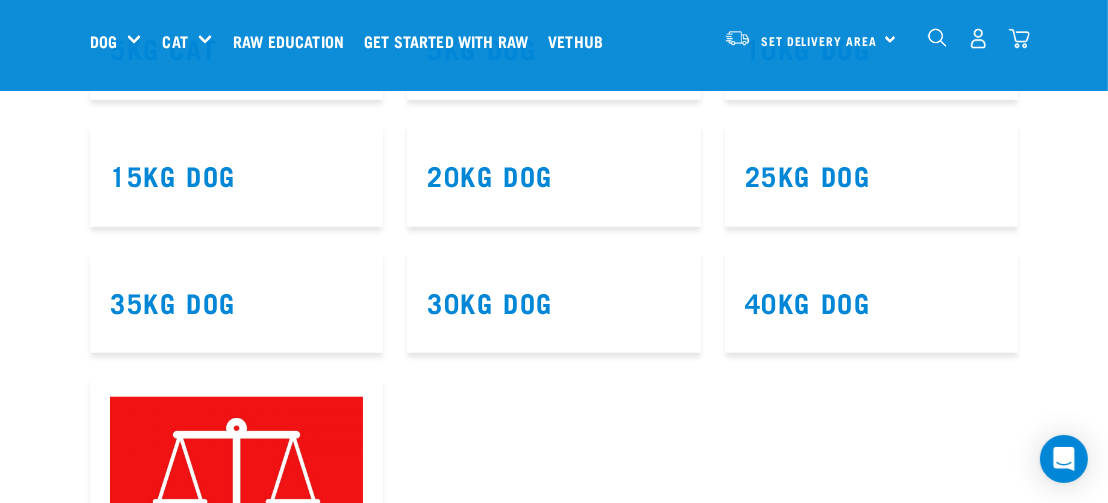 scroll, scrollTop: 1400, scrollLeft: 0, axis: vertical 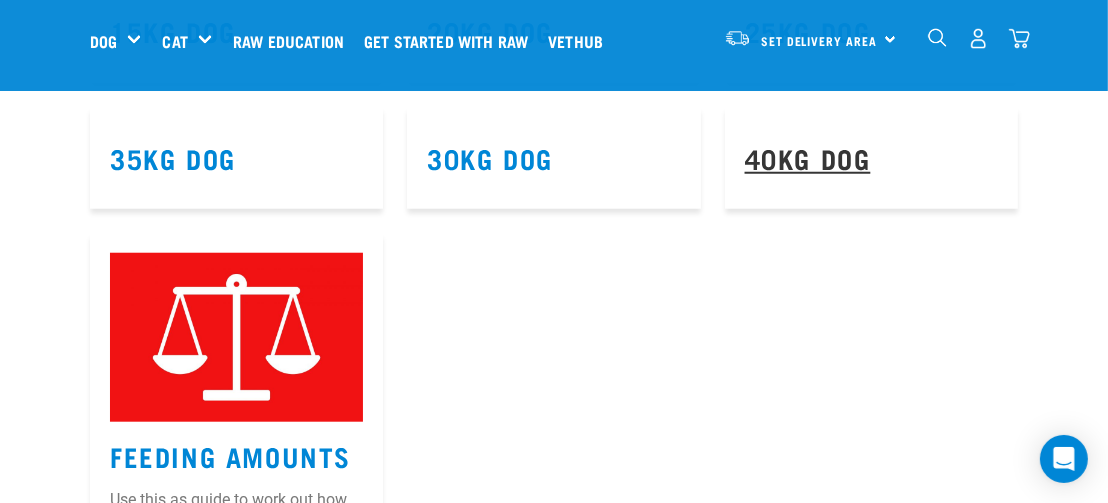 click on "40kg Dog" at bounding box center (808, 157) 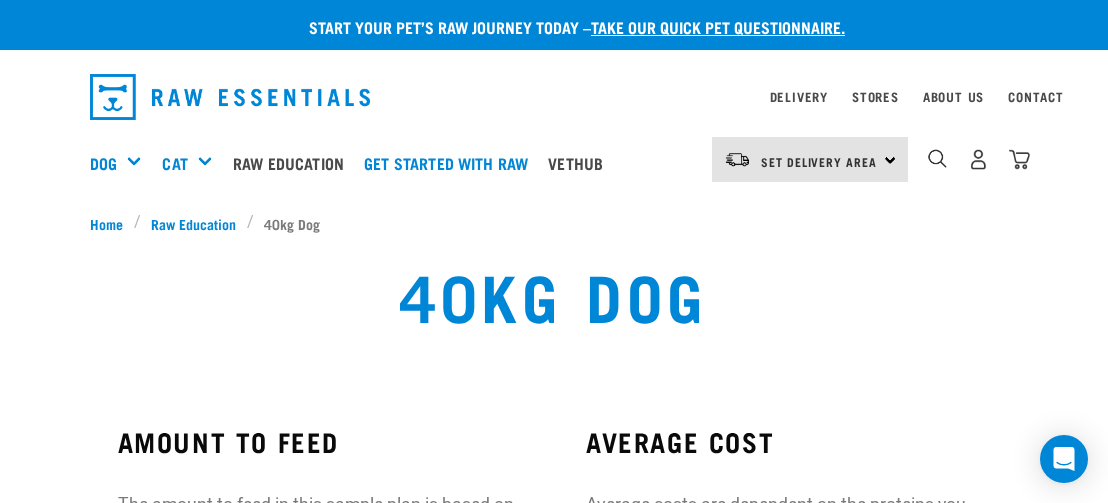 scroll, scrollTop: 0, scrollLeft: 0, axis: both 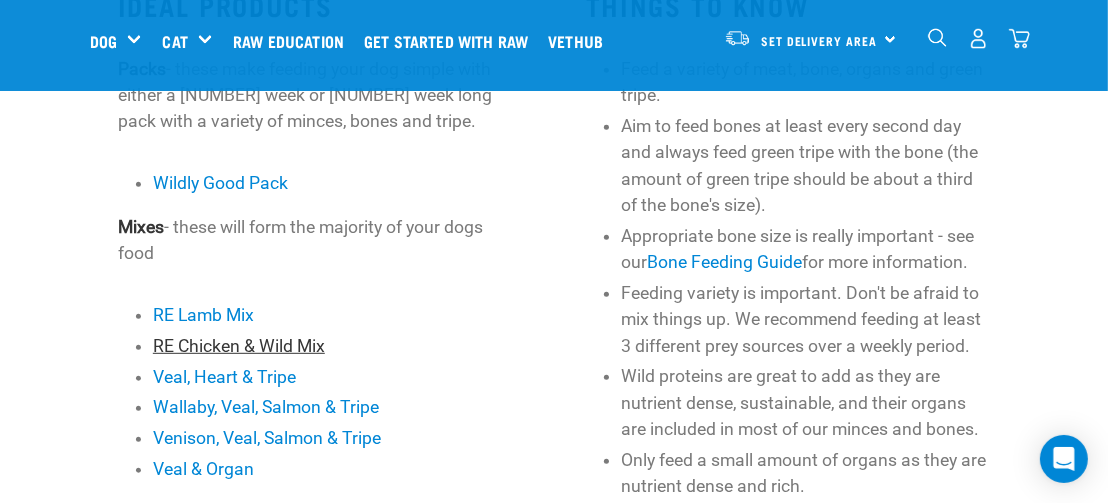 click on "RE Chicken & Wild Mix" at bounding box center [239, 346] 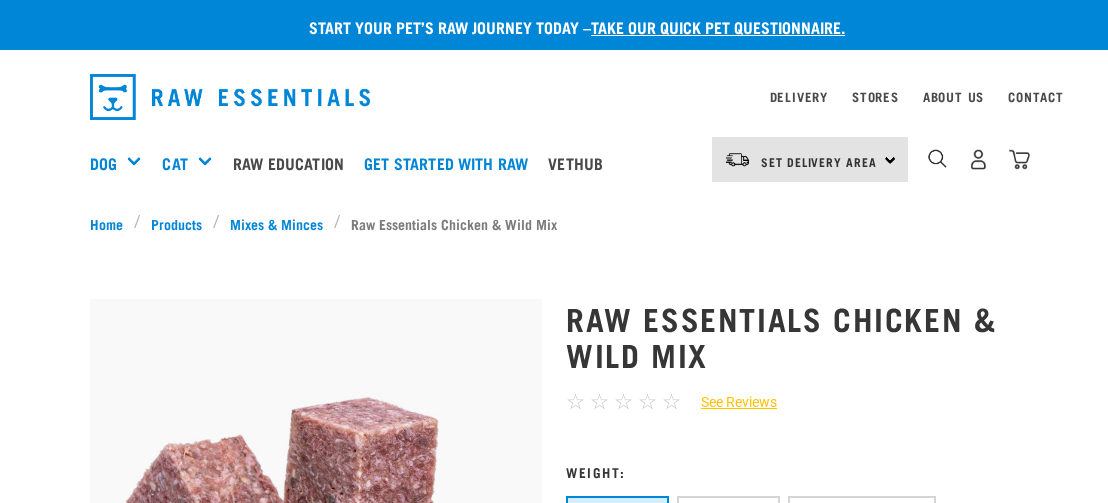 scroll, scrollTop: 0, scrollLeft: 0, axis: both 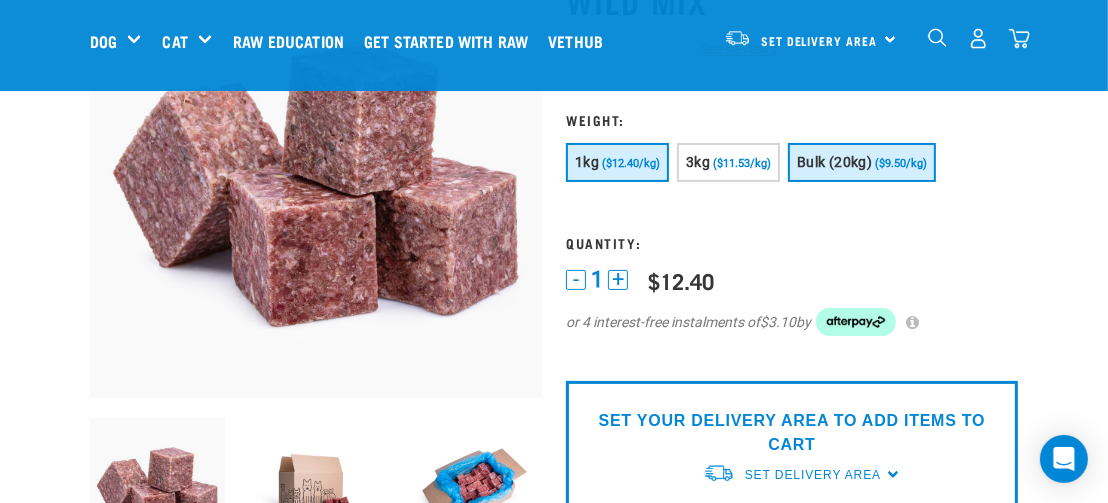 click on "Bulk (20kg)" at bounding box center [834, 162] 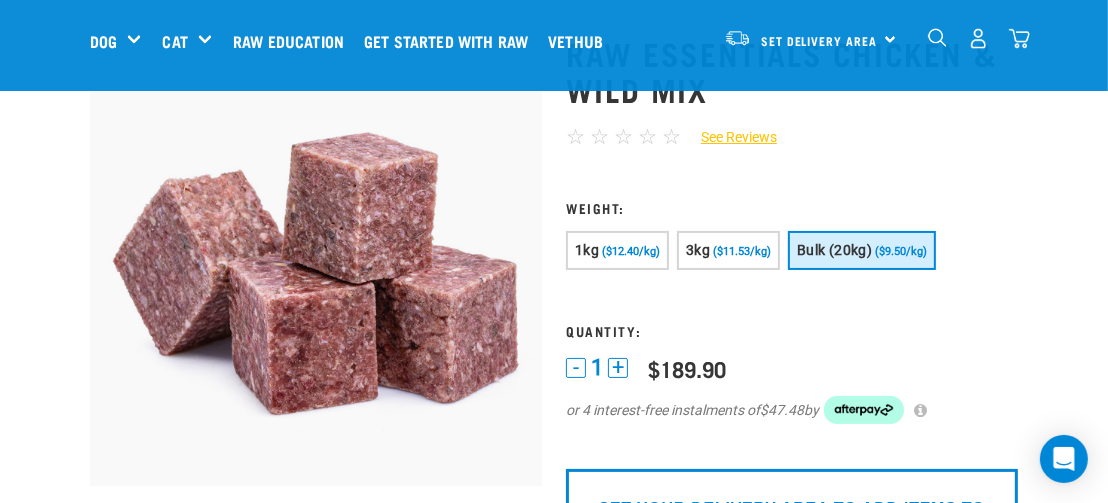 scroll, scrollTop: 100, scrollLeft: 0, axis: vertical 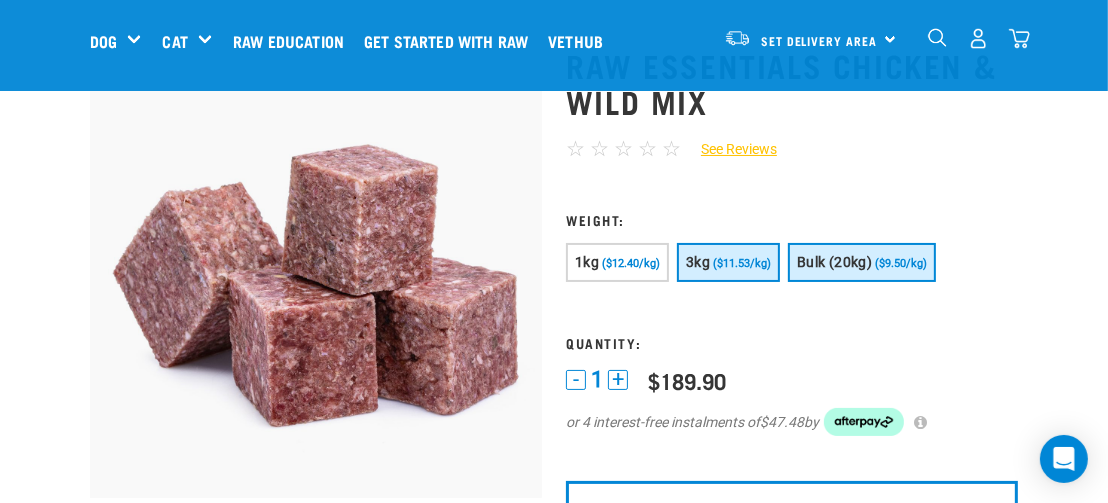 click on "($11.53/kg)" at bounding box center (742, 263) 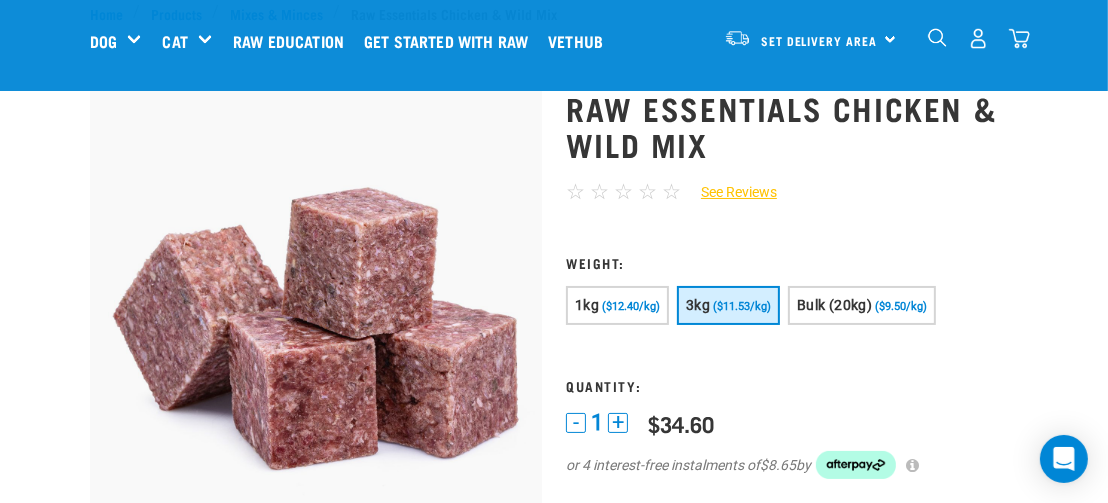 scroll, scrollTop: 0, scrollLeft: 0, axis: both 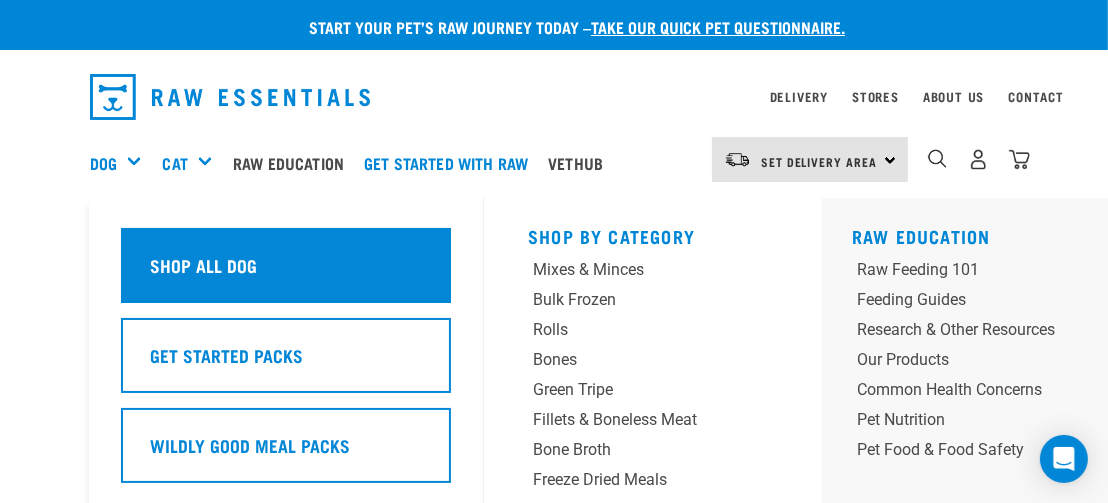 click on "Shop All Dog" at bounding box center (203, 265) 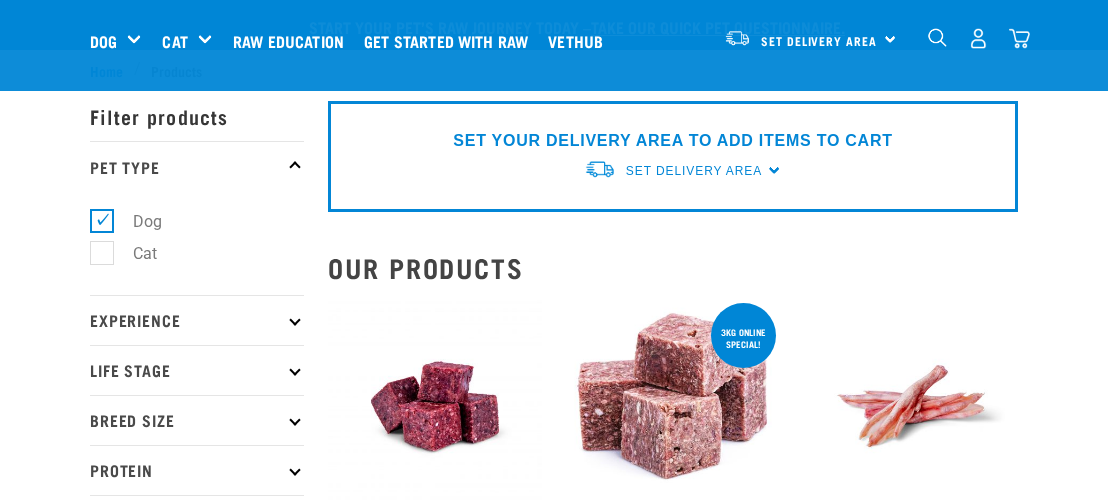 scroll, scrollTop: 200, scrollLeft: 0, axis: vertical 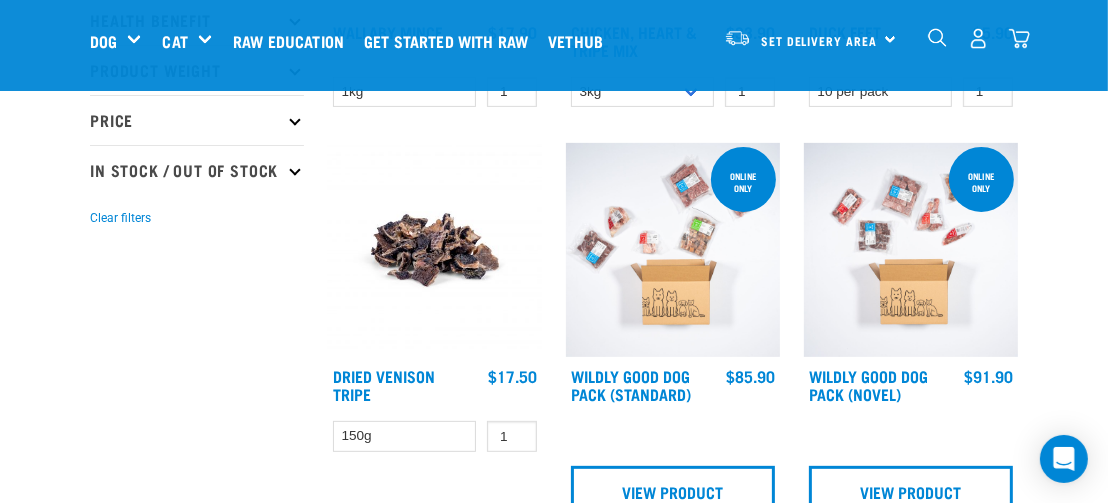 click at bounding box center [673, 250] 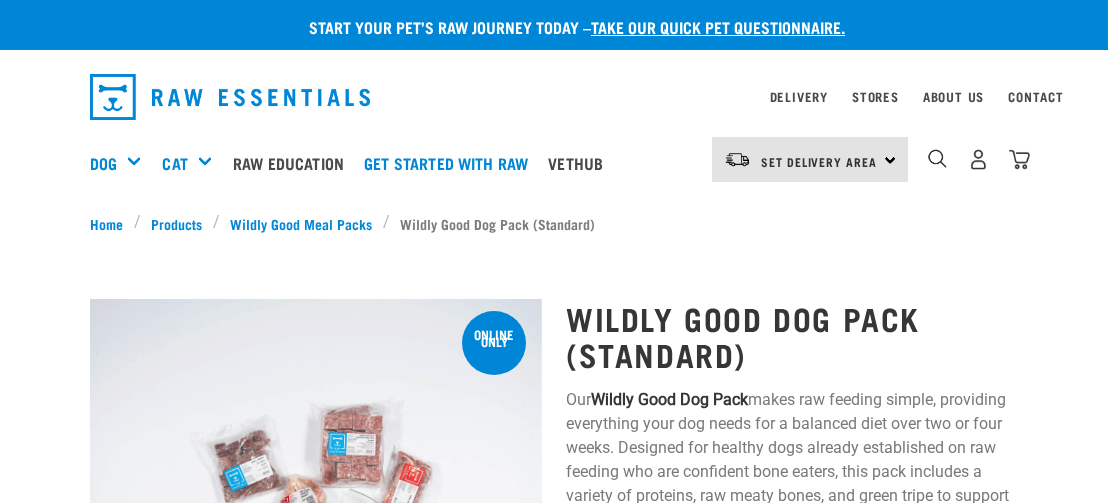 scroll, scrollTop: 0, scrollLeft: 0, axis: both 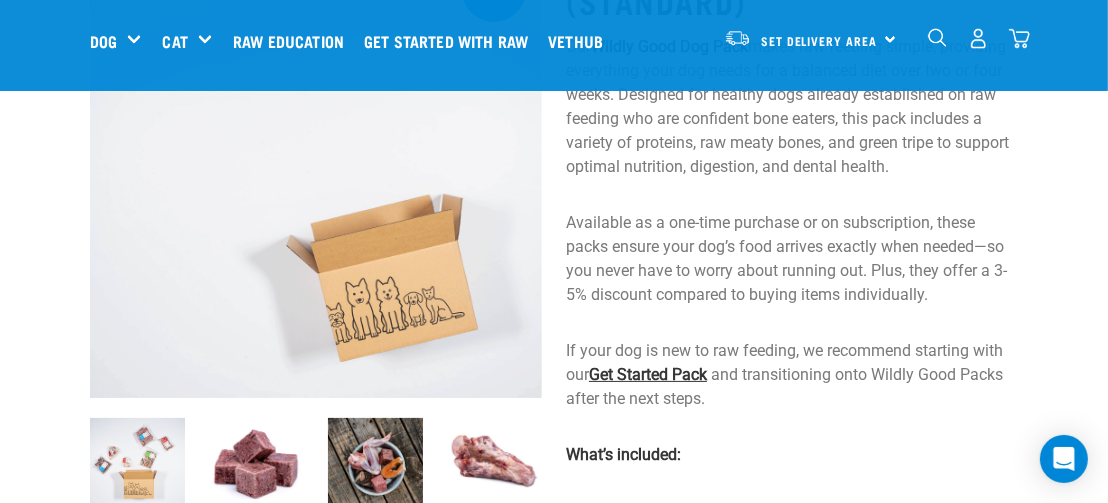 click on "Get Started Pack" at bounding box center [648, 374] 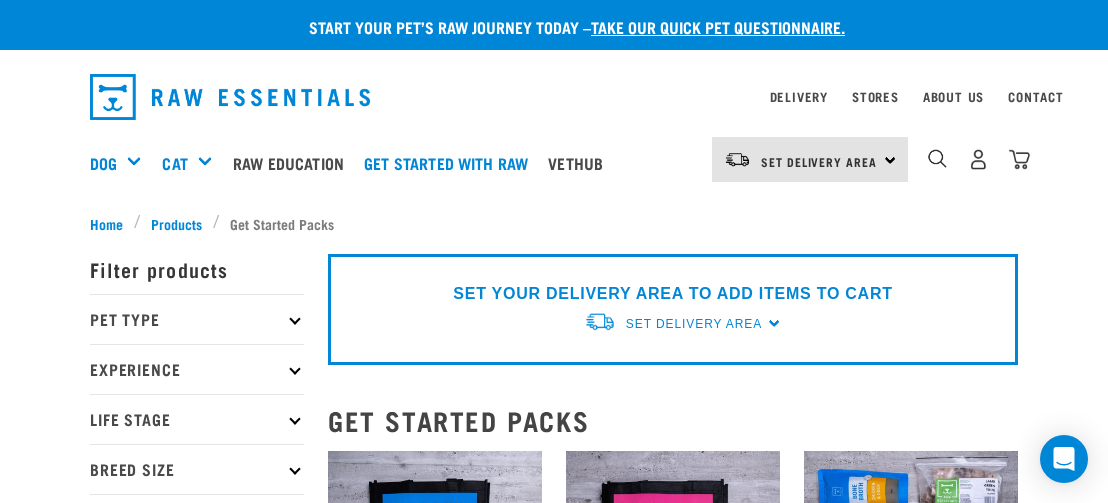 scroll, scrollTop: 0, scrollLeft: 0, axis: both 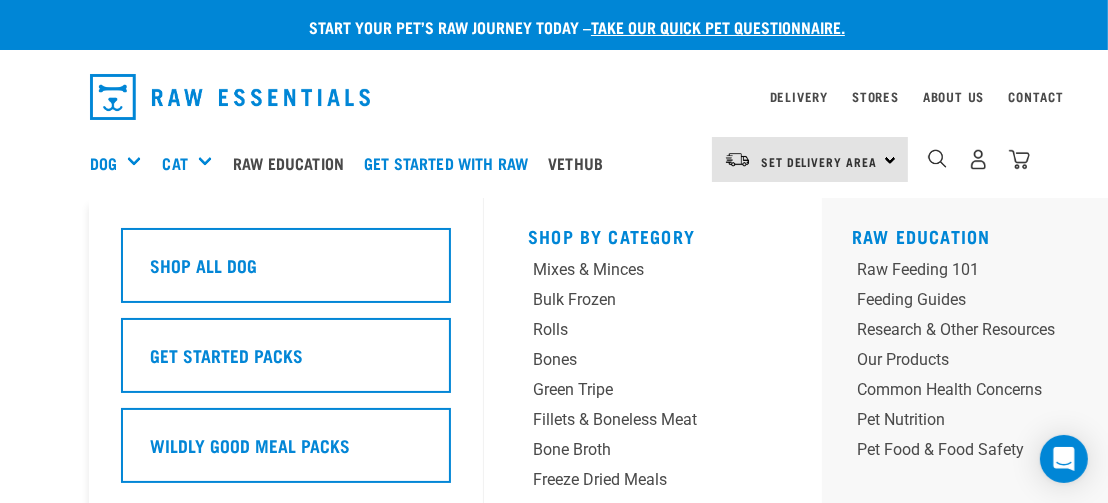 click on "Dog" at bounding box center [123, 163] 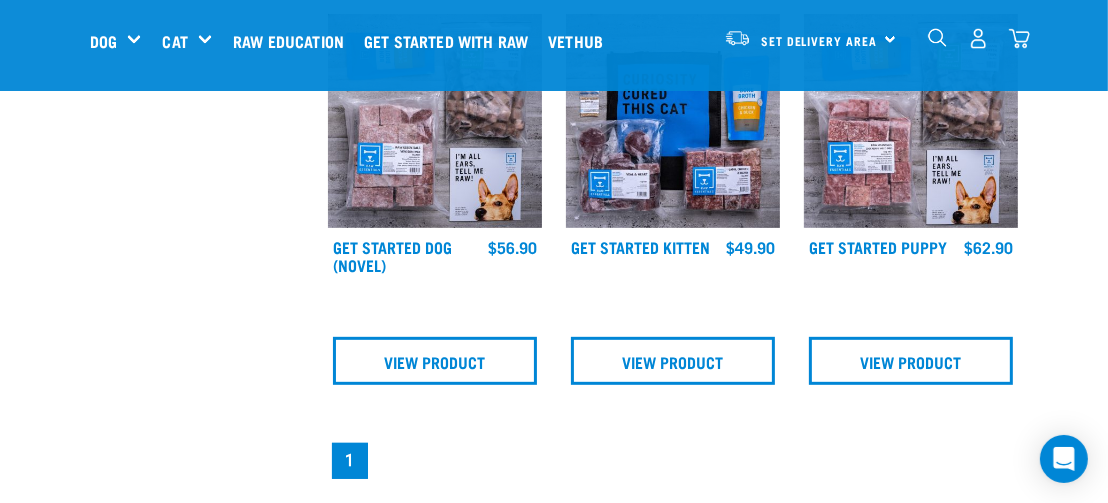 scroll, scrollTop: 600, scrollLeft: 0, axis: vertical 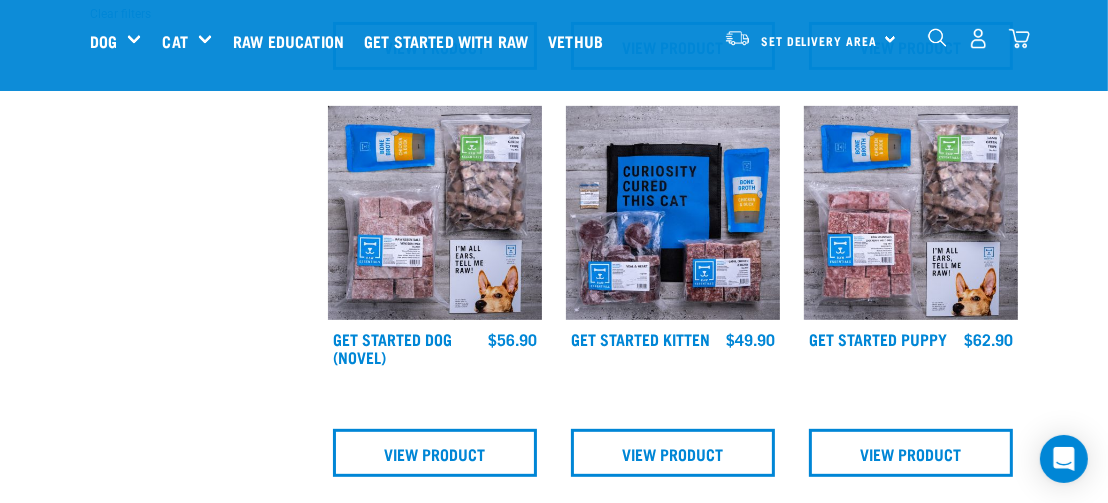 click at bounding box center [435, 213] 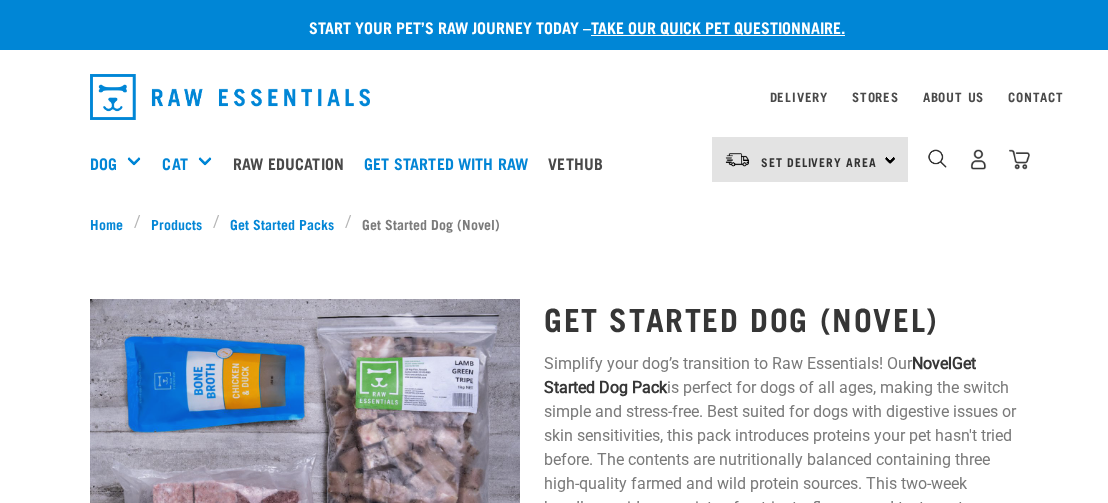 scroll, scrollTop: 0, scrollLeft: 0, axis: both 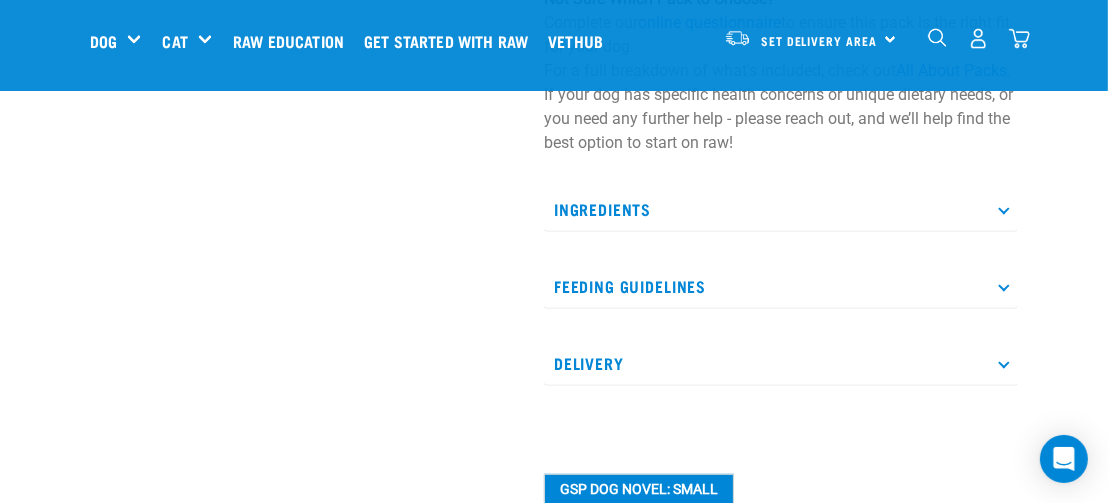 click at bounding box center (1003, 285) 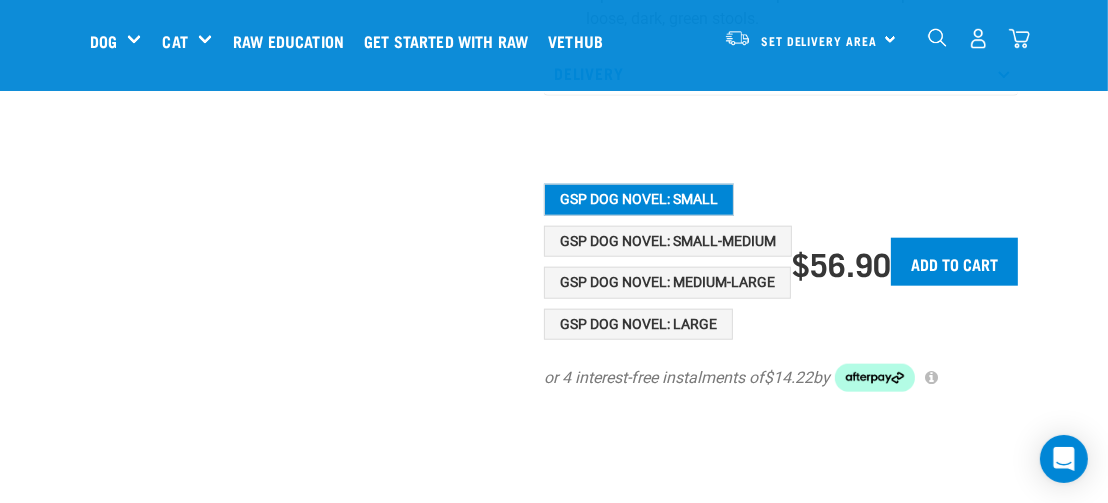 scroll, scrollTop: 1700, scrollLeft: 0, axis: vertical 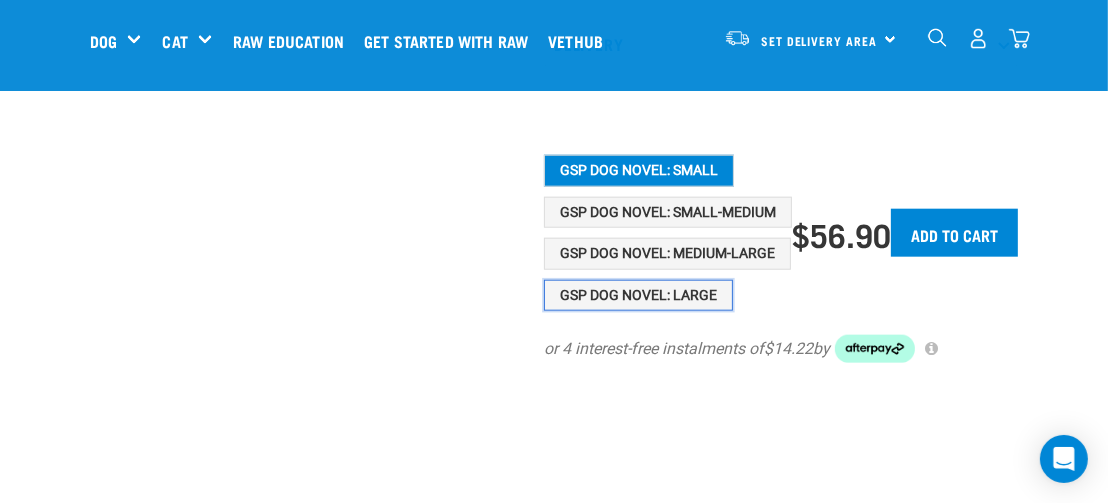 click on "GSP Dog Novel: Large" at bounding box center [638, 296] 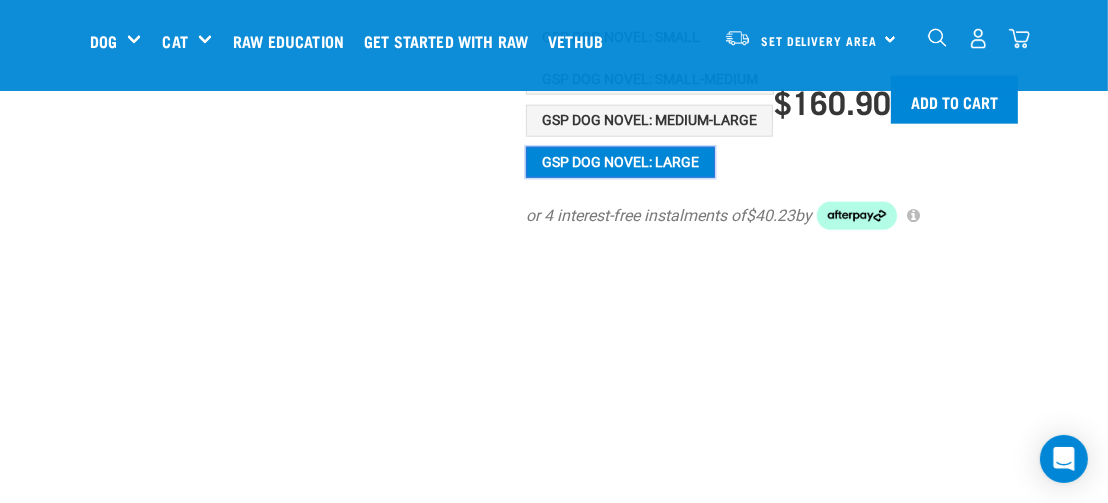 scroll, scrollTop: 1700, scrollLeft: 0, axis: vertical 